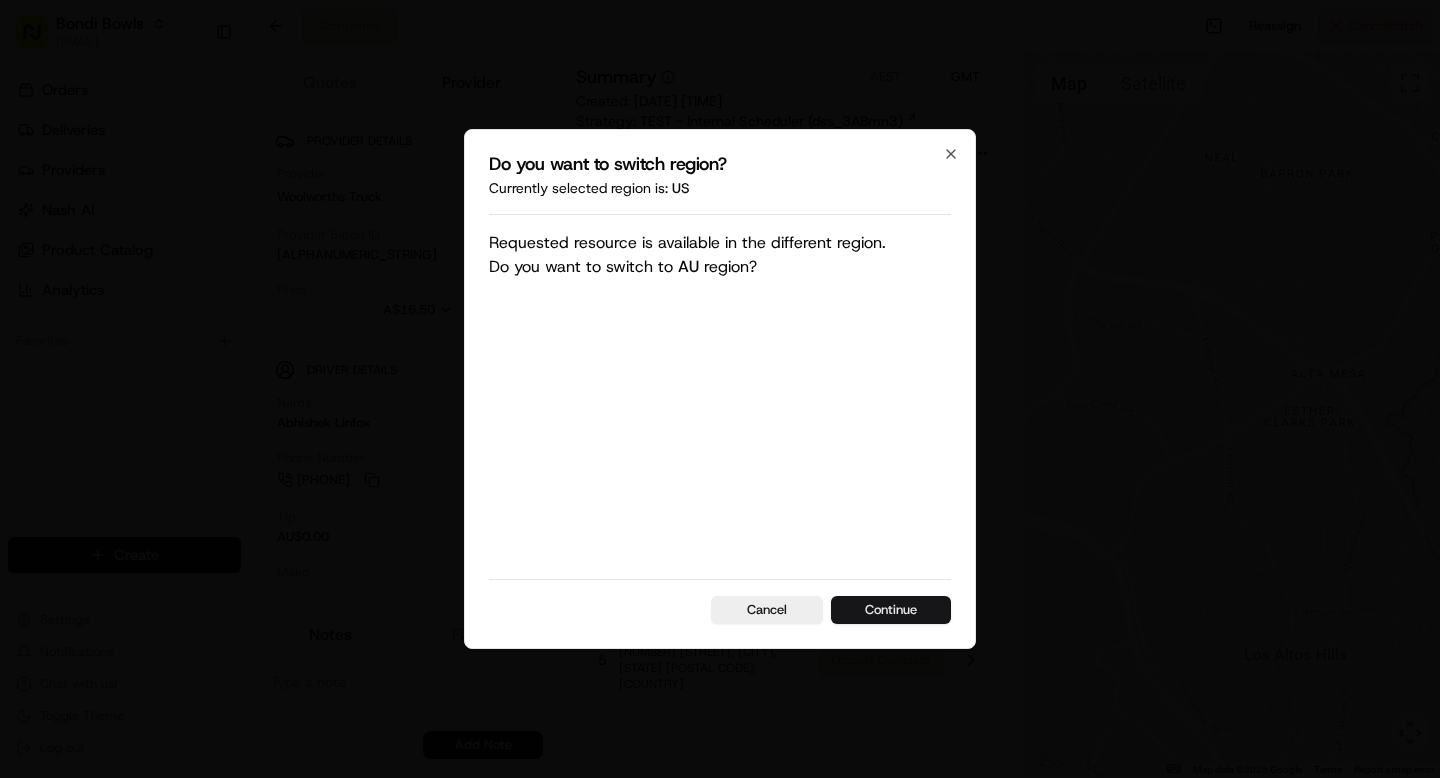 scroll, scrollTop: 0, scrollLeft: 0, axis: both 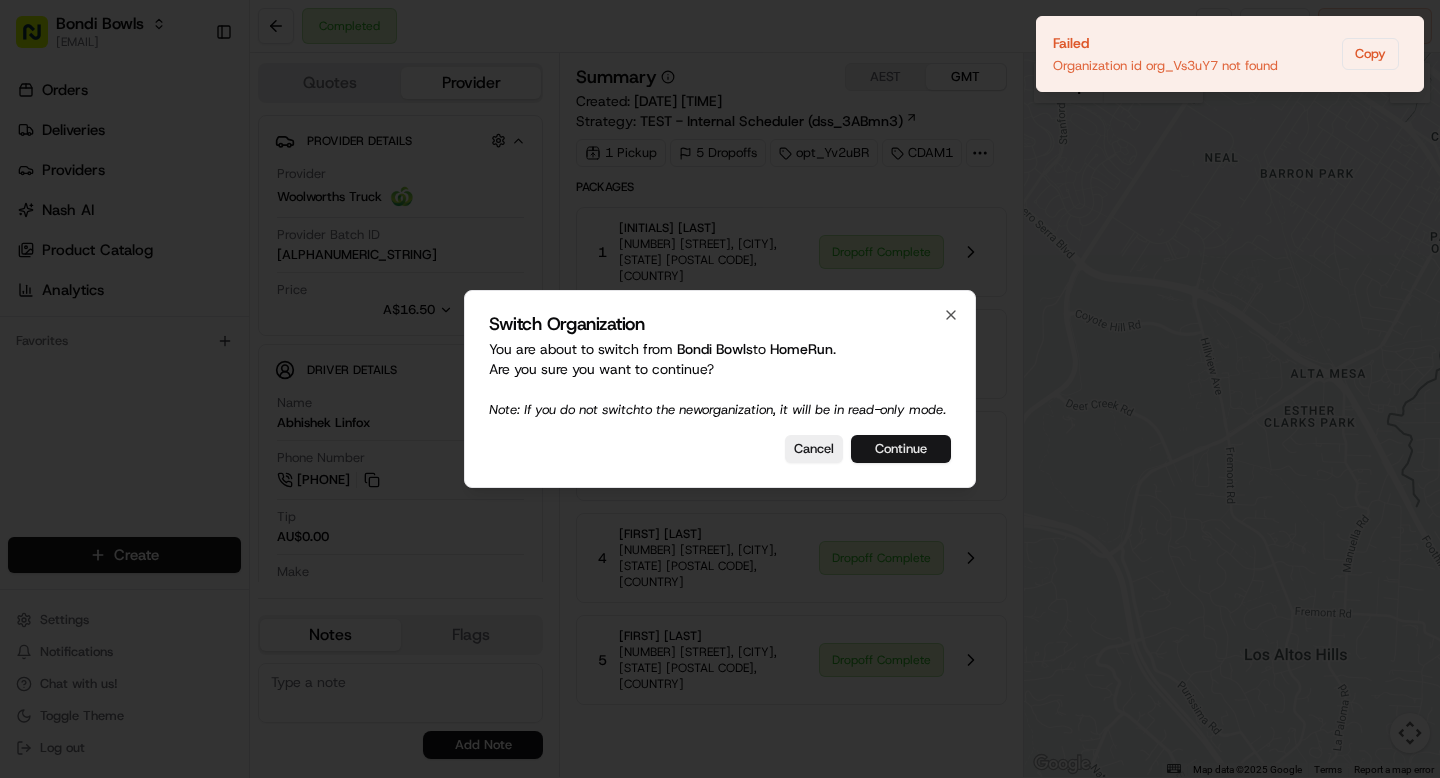 click on "Continue" at bounding box center [901, 449] 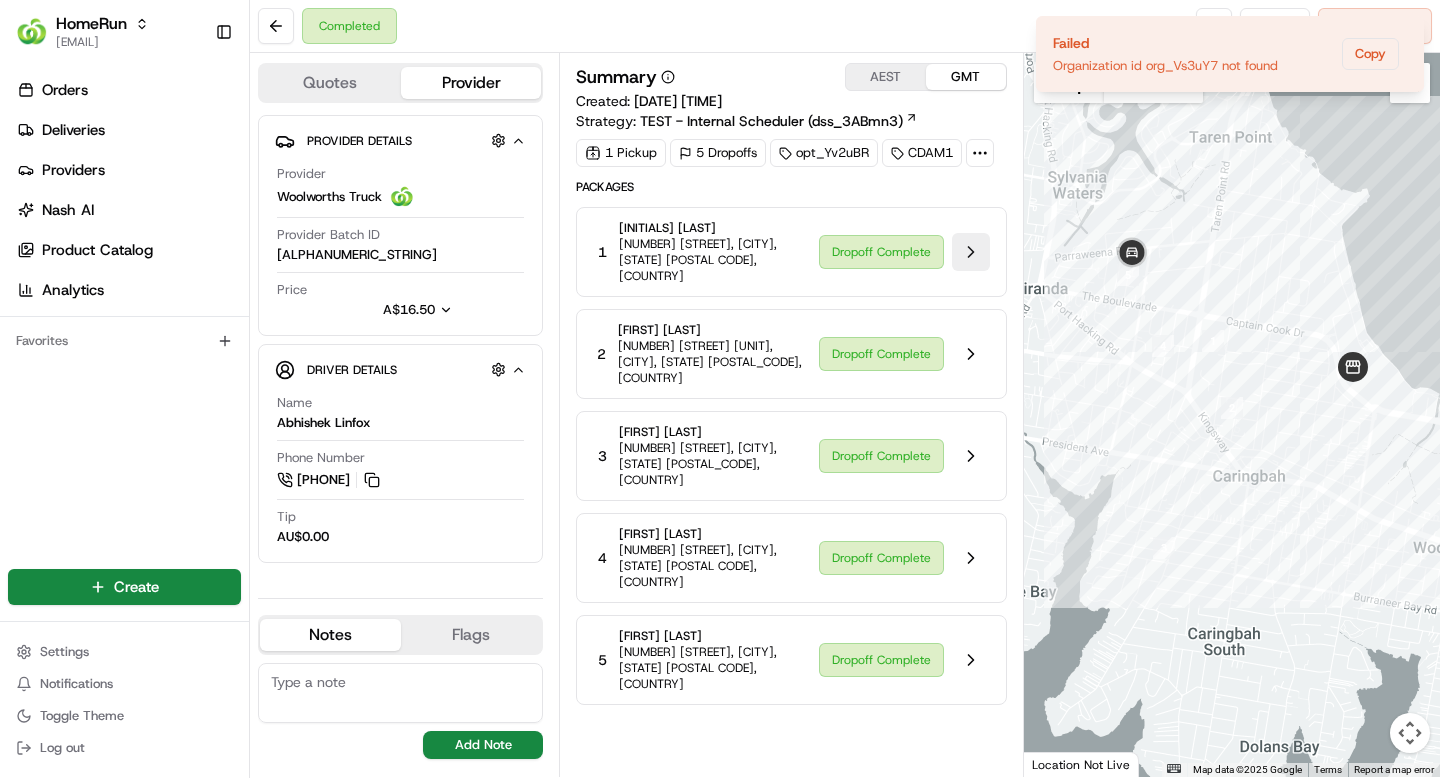 click at bounding box center (971, 252) 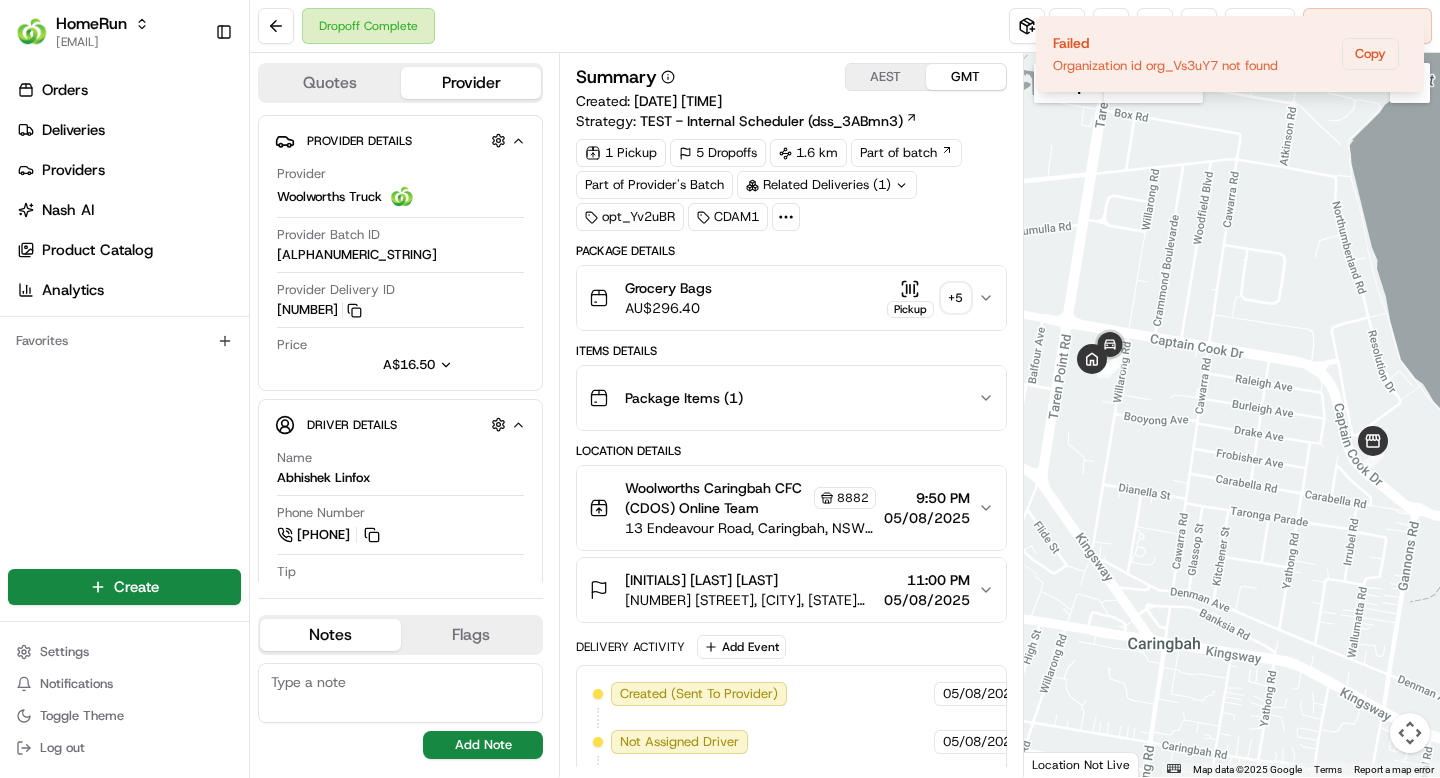 click 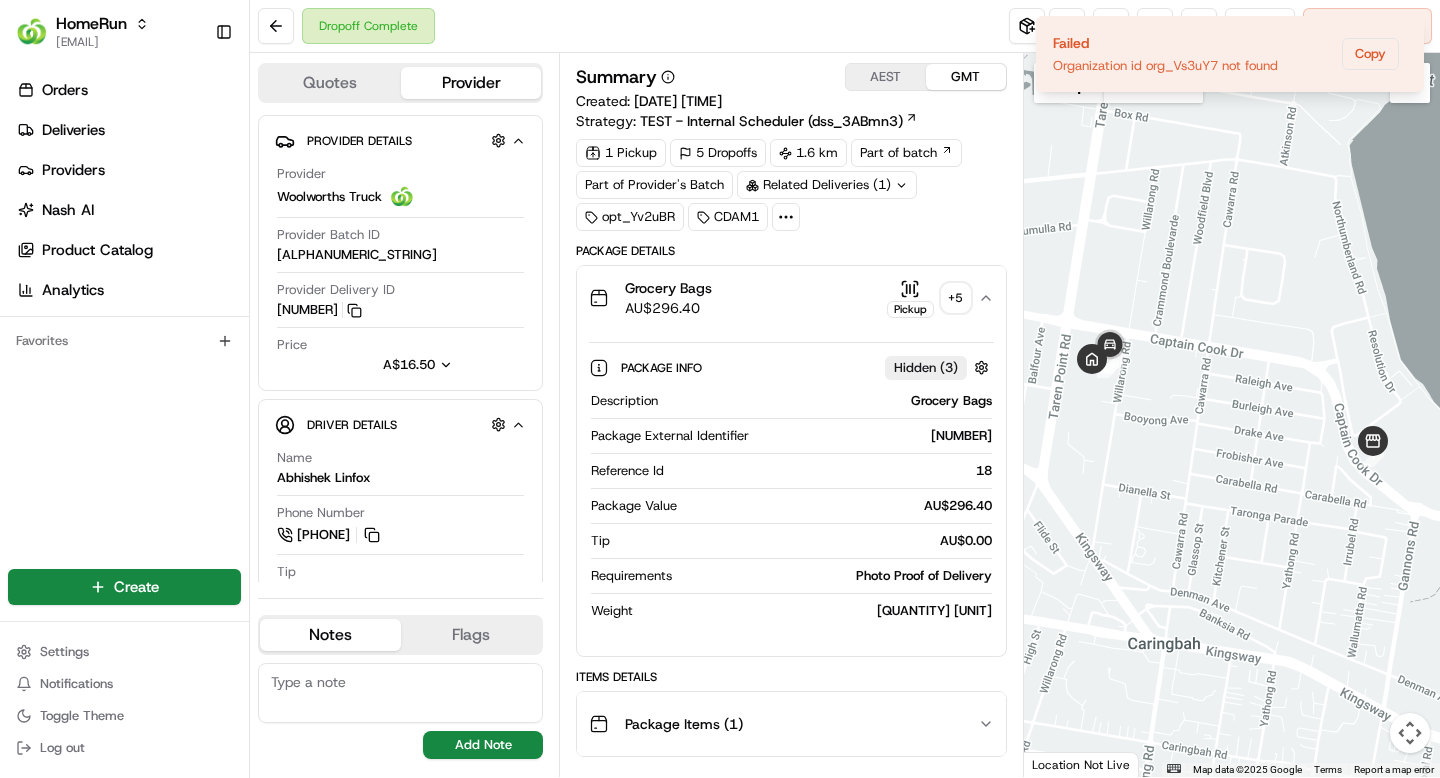 click 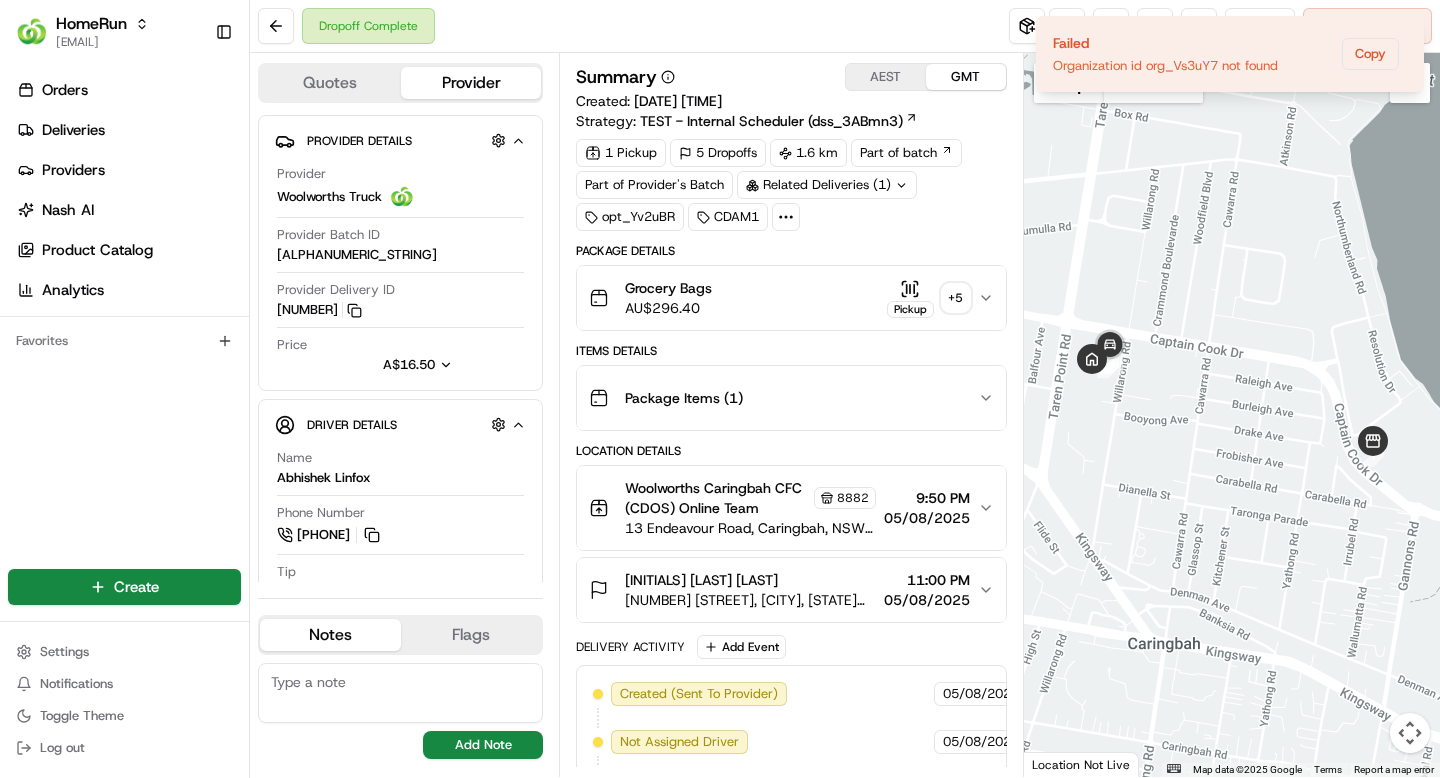 click on "+ 5" at bounding box center (956, 298) 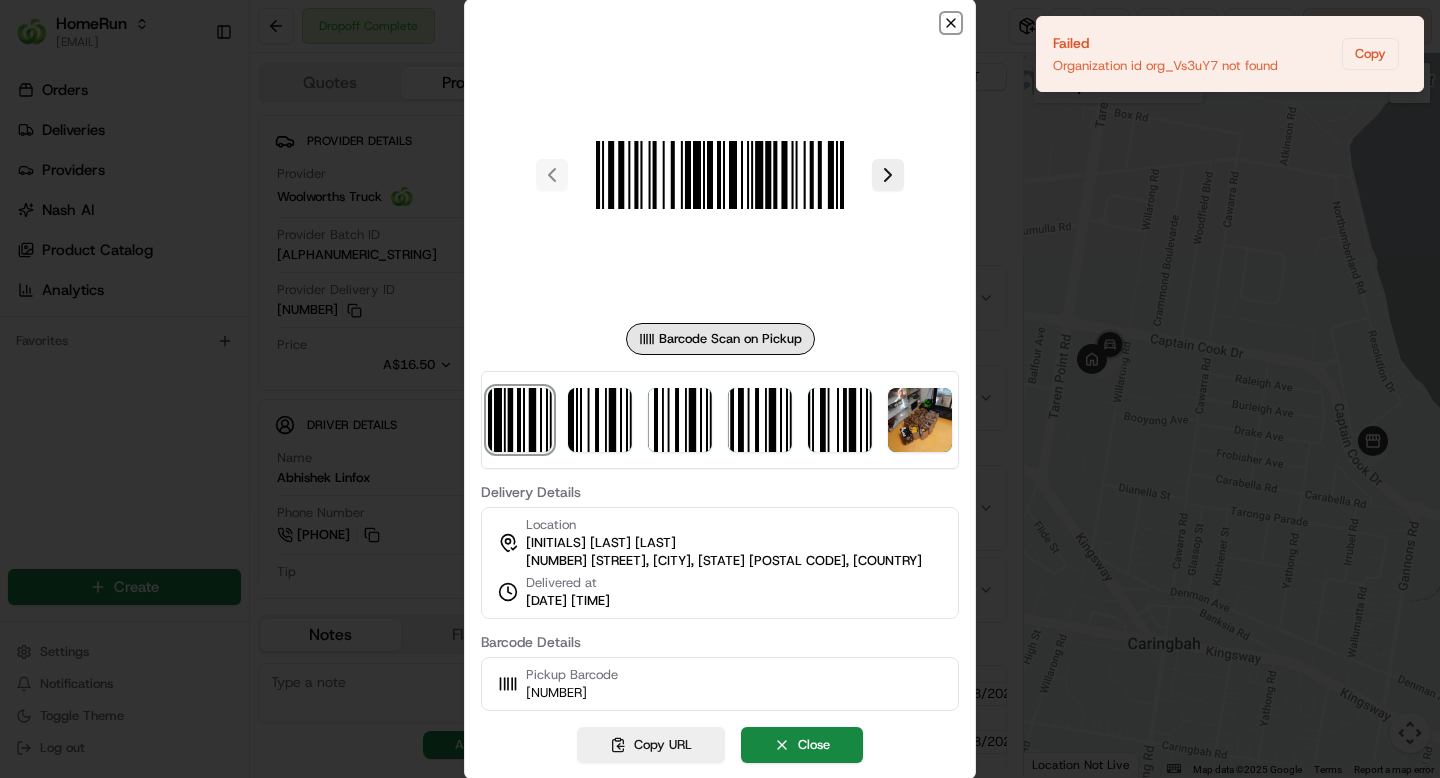 click 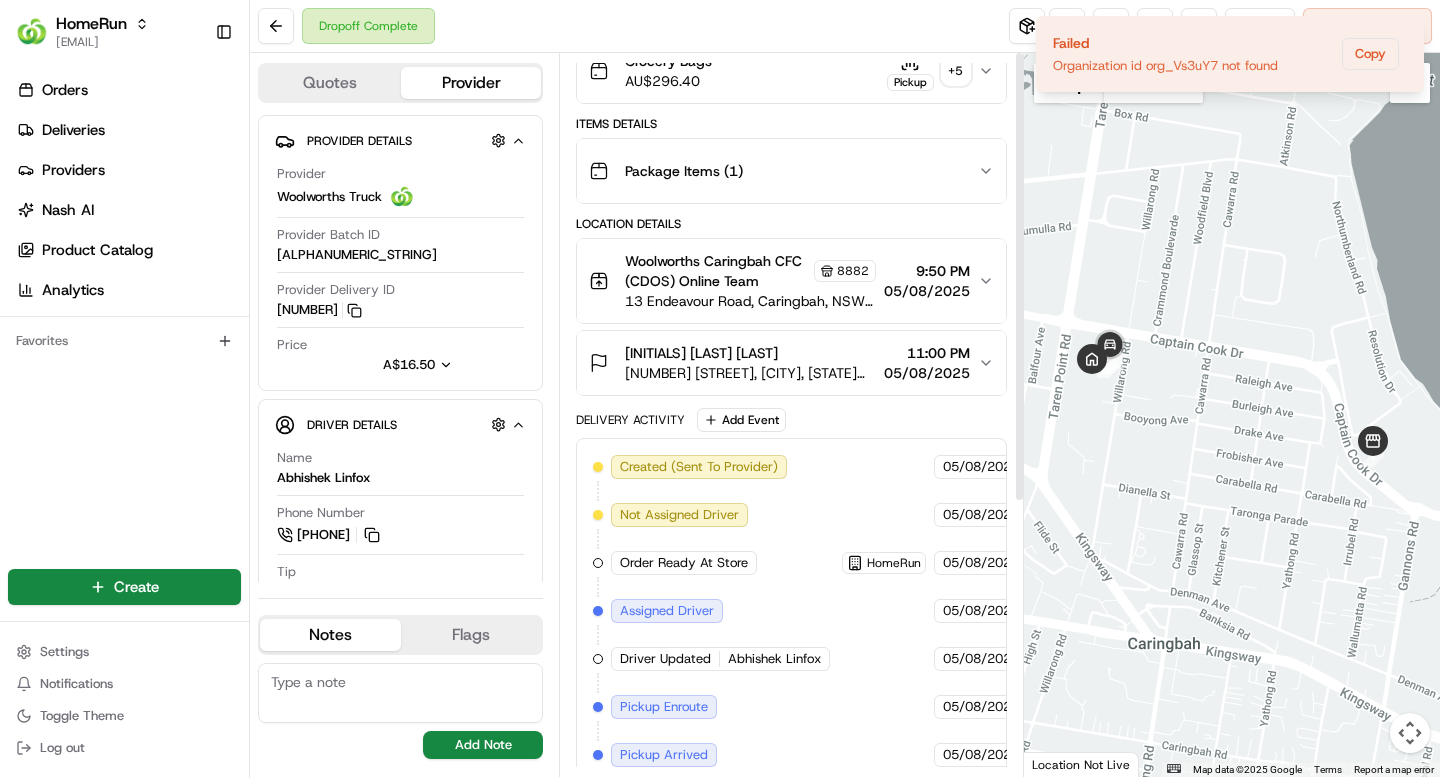scroll, scrollTop: 0, scrollLeft: 0, axis: both 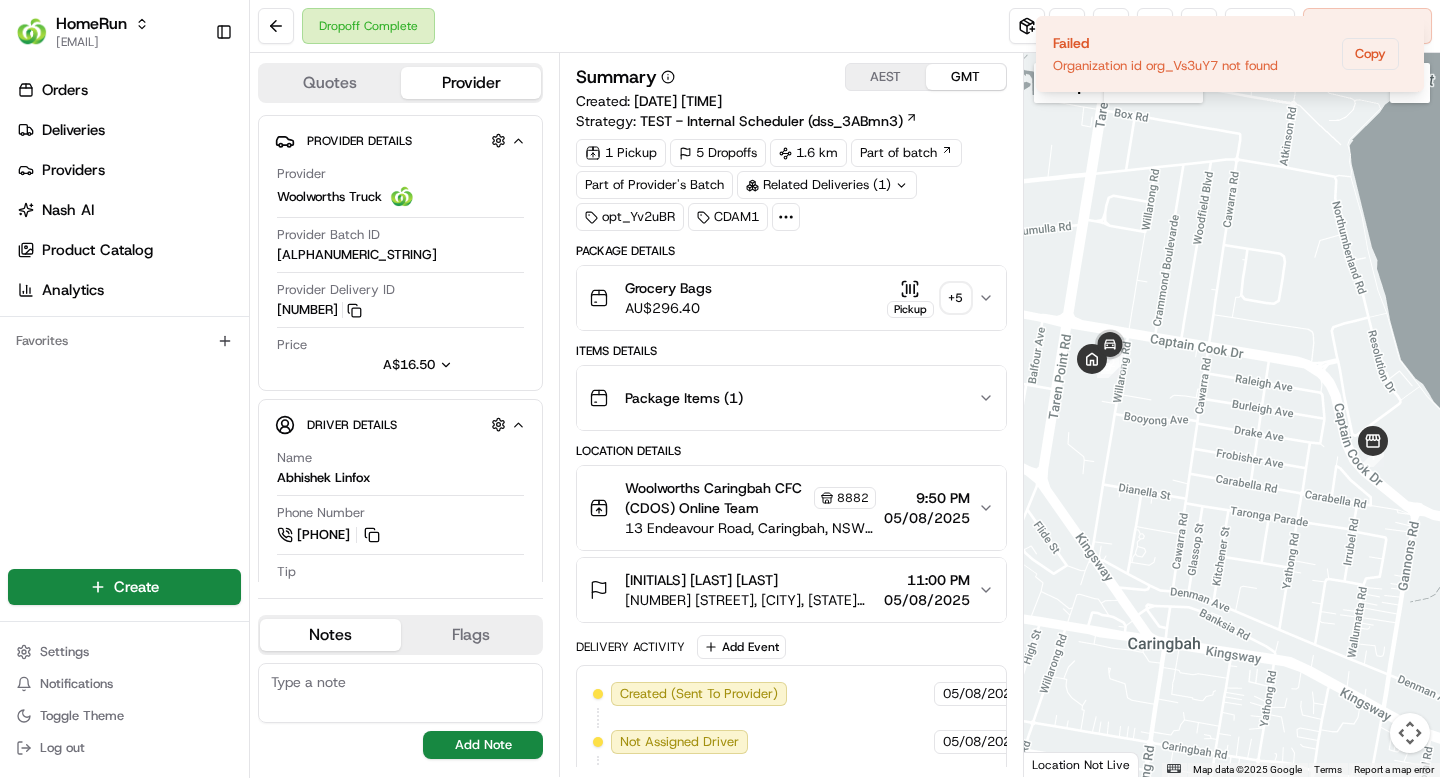 click 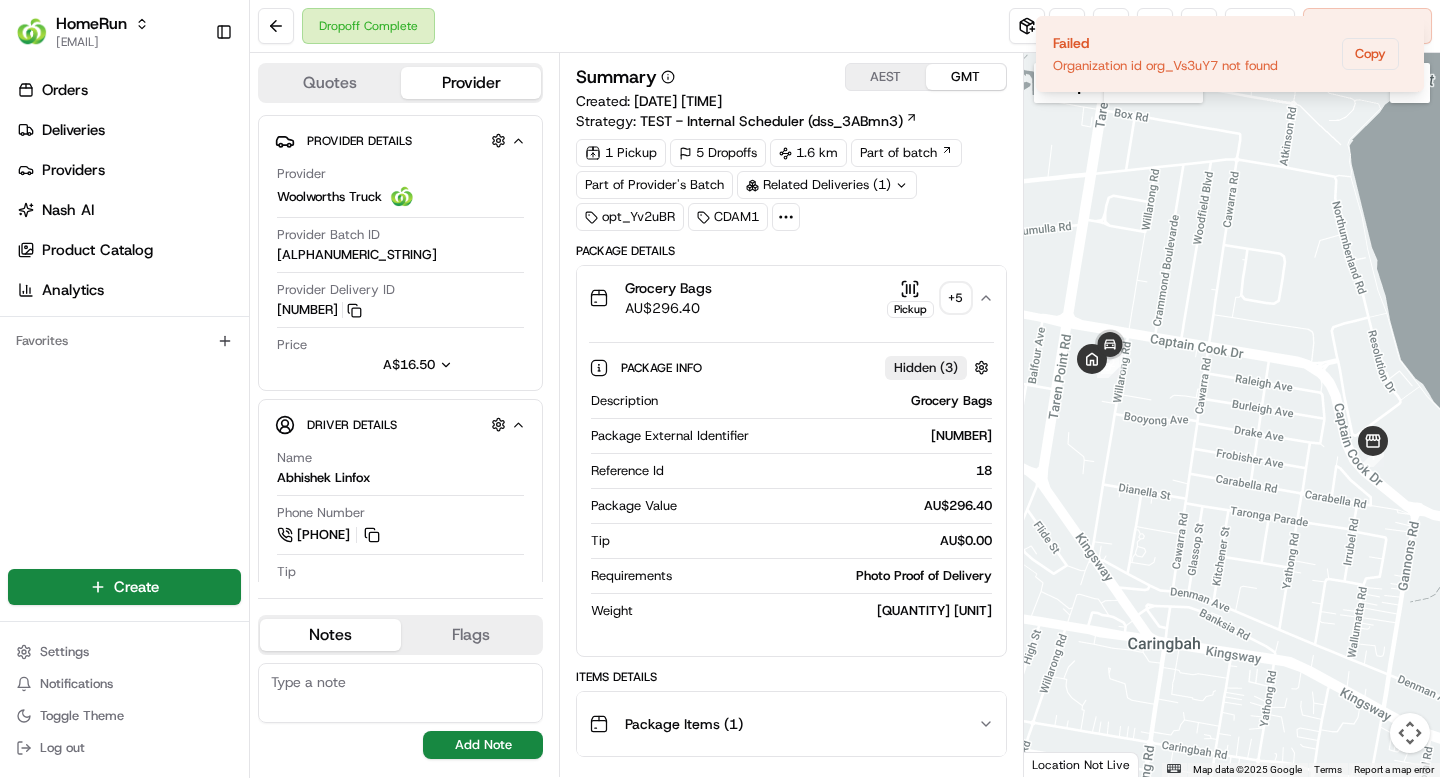 click 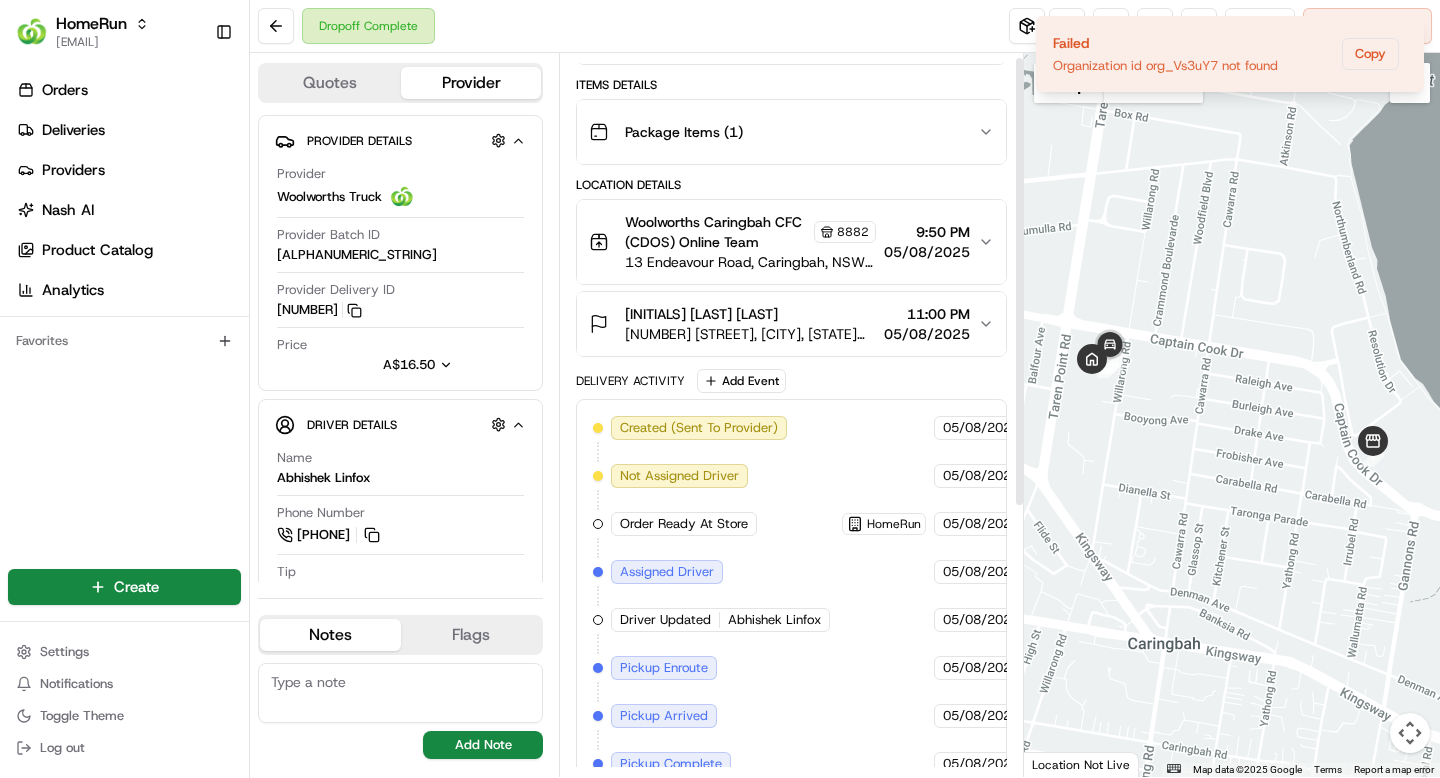 scroll, scrollTop: 0, scrollLeft: 0, axis: both 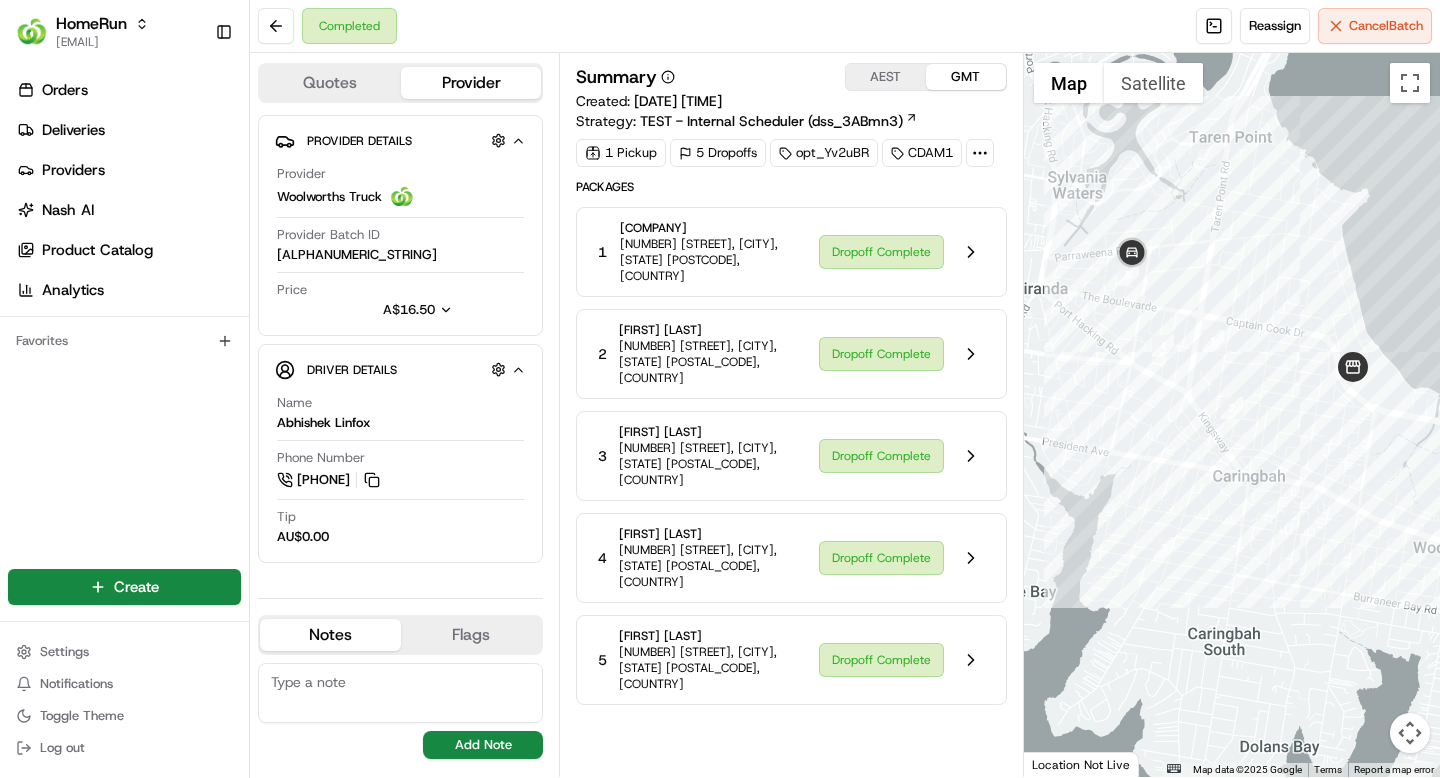click 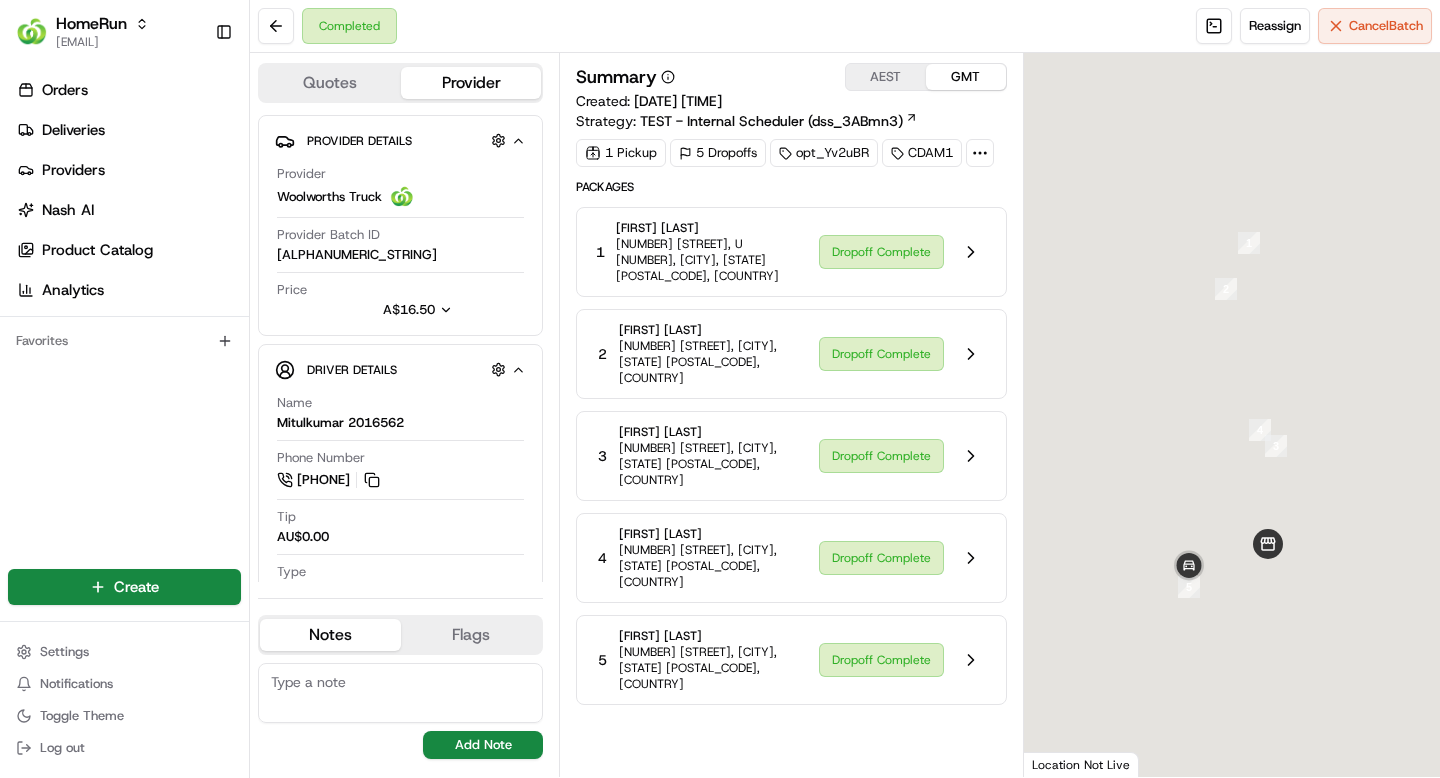 scroll, scrollTop: 0, scrollLeft: 0, axis: both 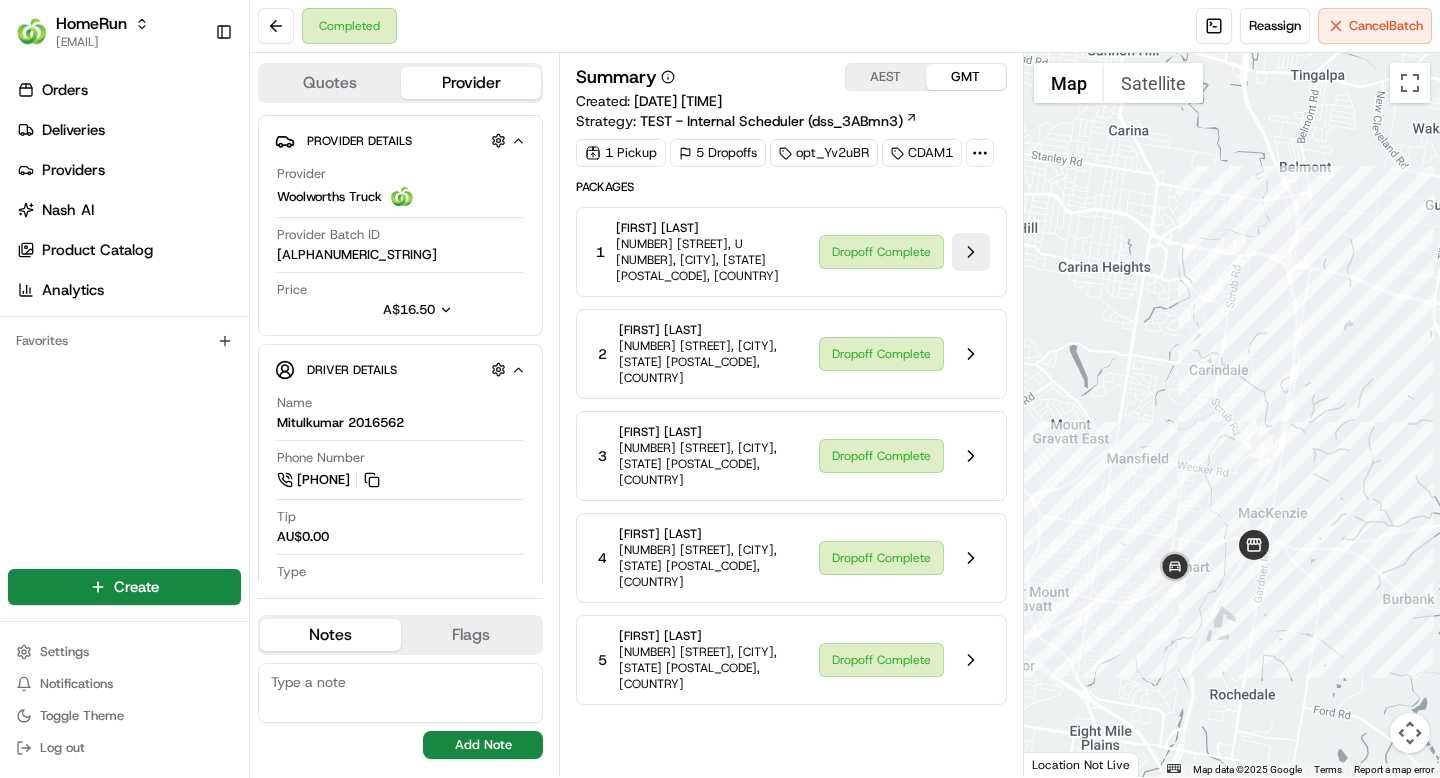 click at bounding box center (971, 252) 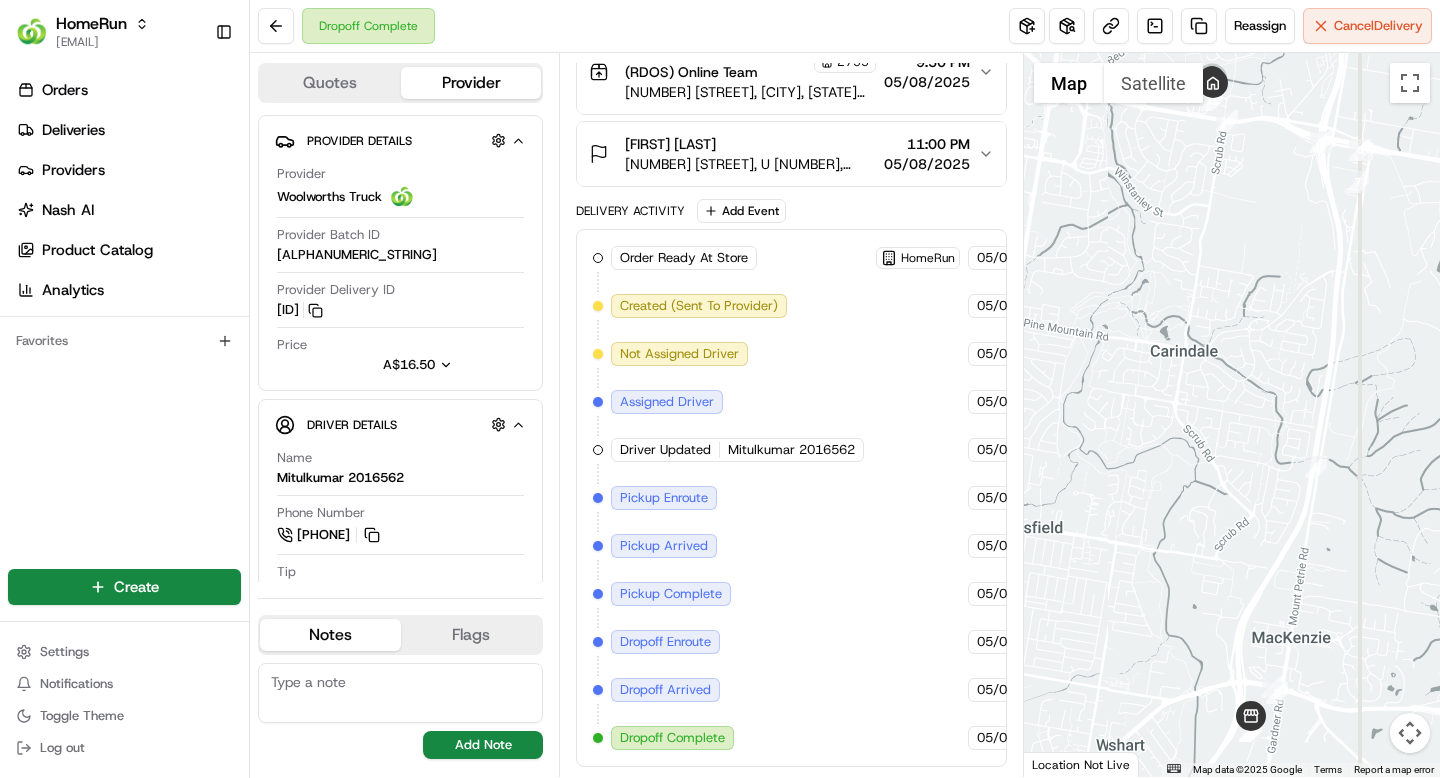 scroll, scrollTop: 0, scrollLeft: 0, axis: both 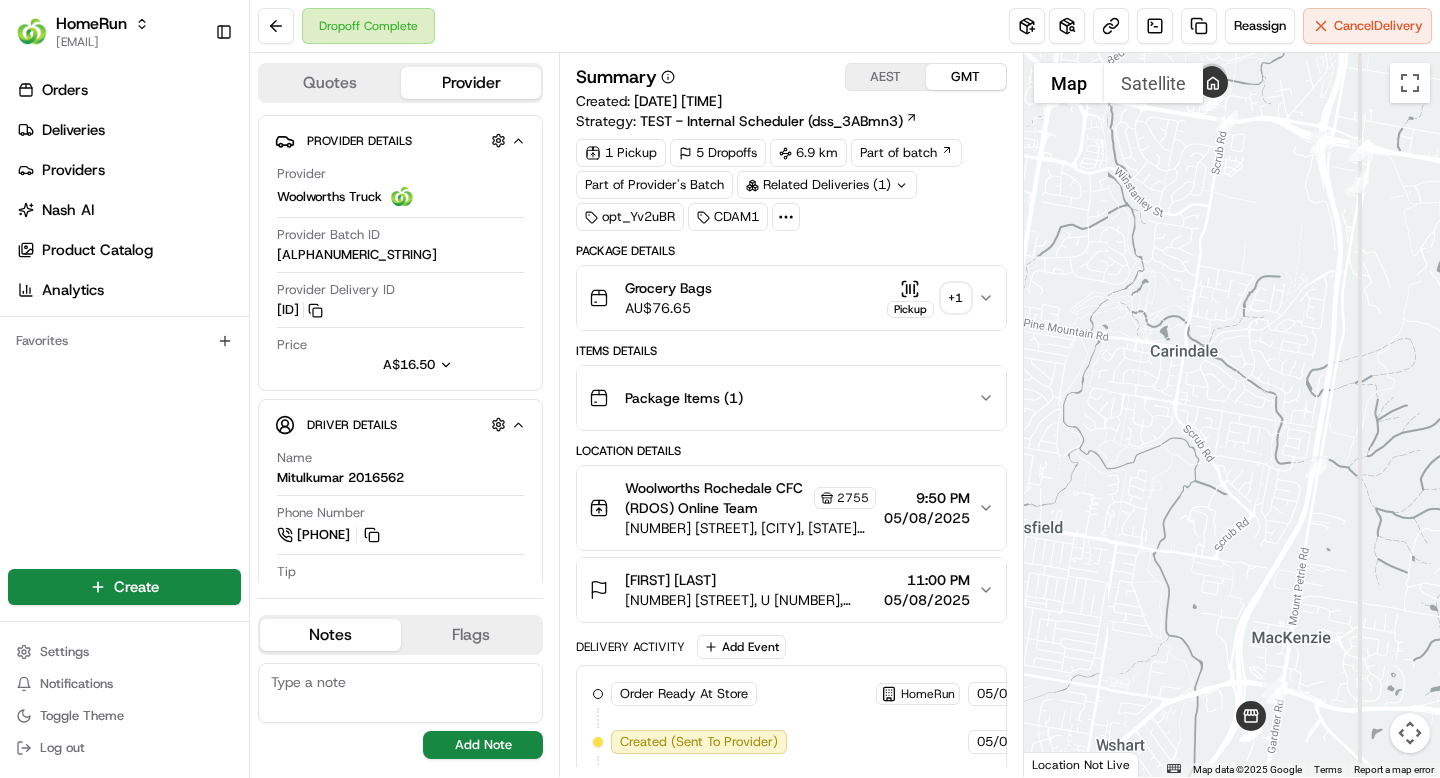 click on "+ 1" at bounding box center (956, 298) 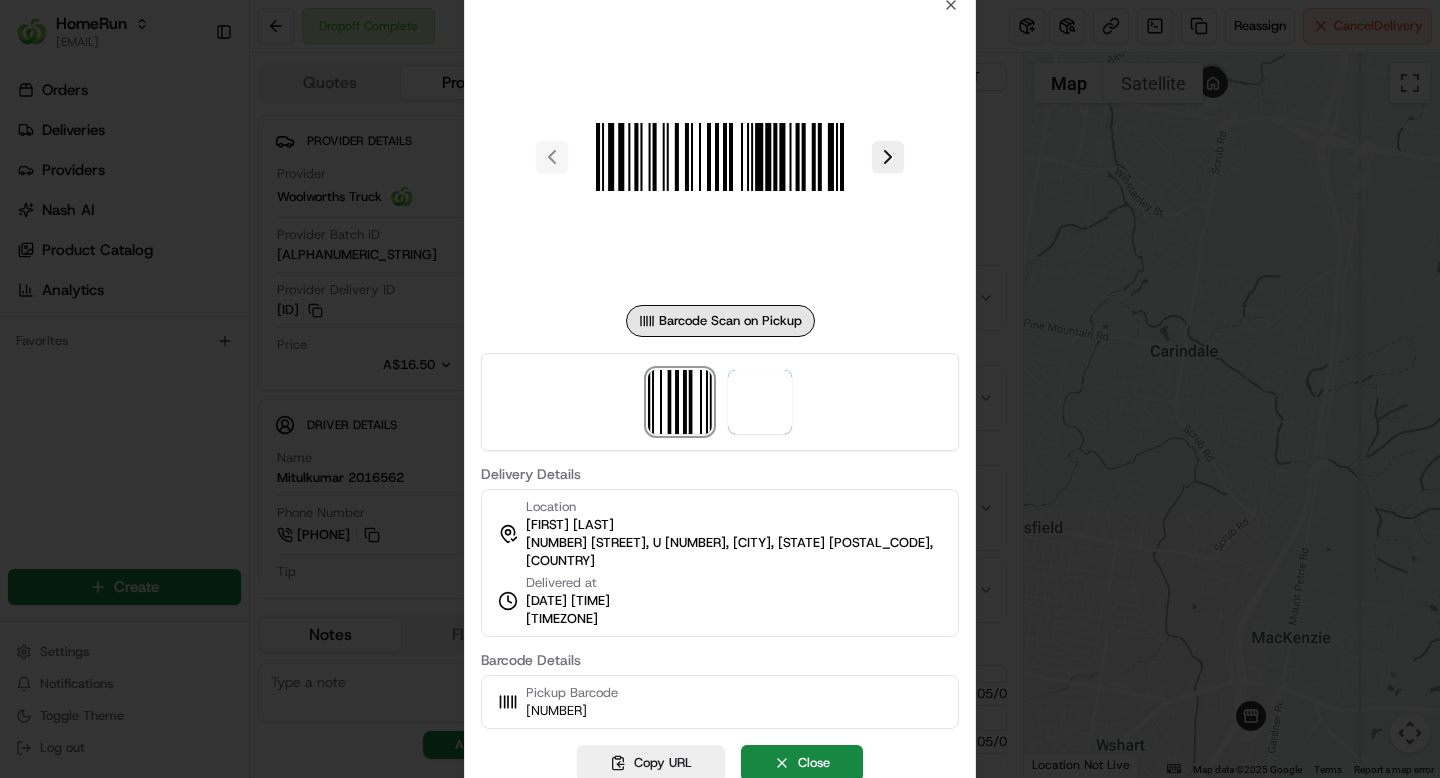 click on "Barcode Scan on Pickup Delivery Details Location  Thao Nguyen Duong 43 Scrub Rd, U 52, Carindale, QLD 4152, AU Delivered at 05/08/2025 9:56 PM Barcode Details Pickup Barcode 2634333902755 Copy URL Close Close" at bounding box center (720, 389) 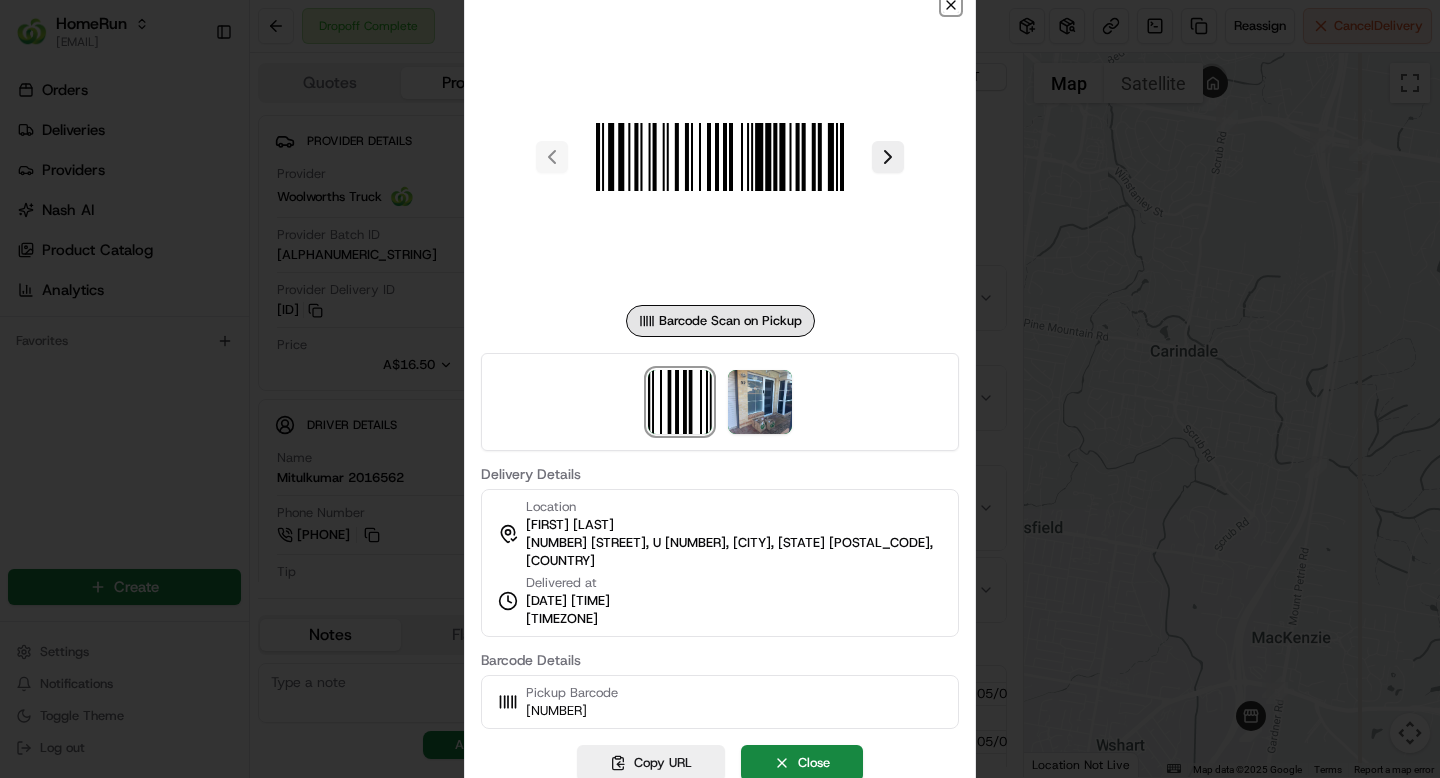 click 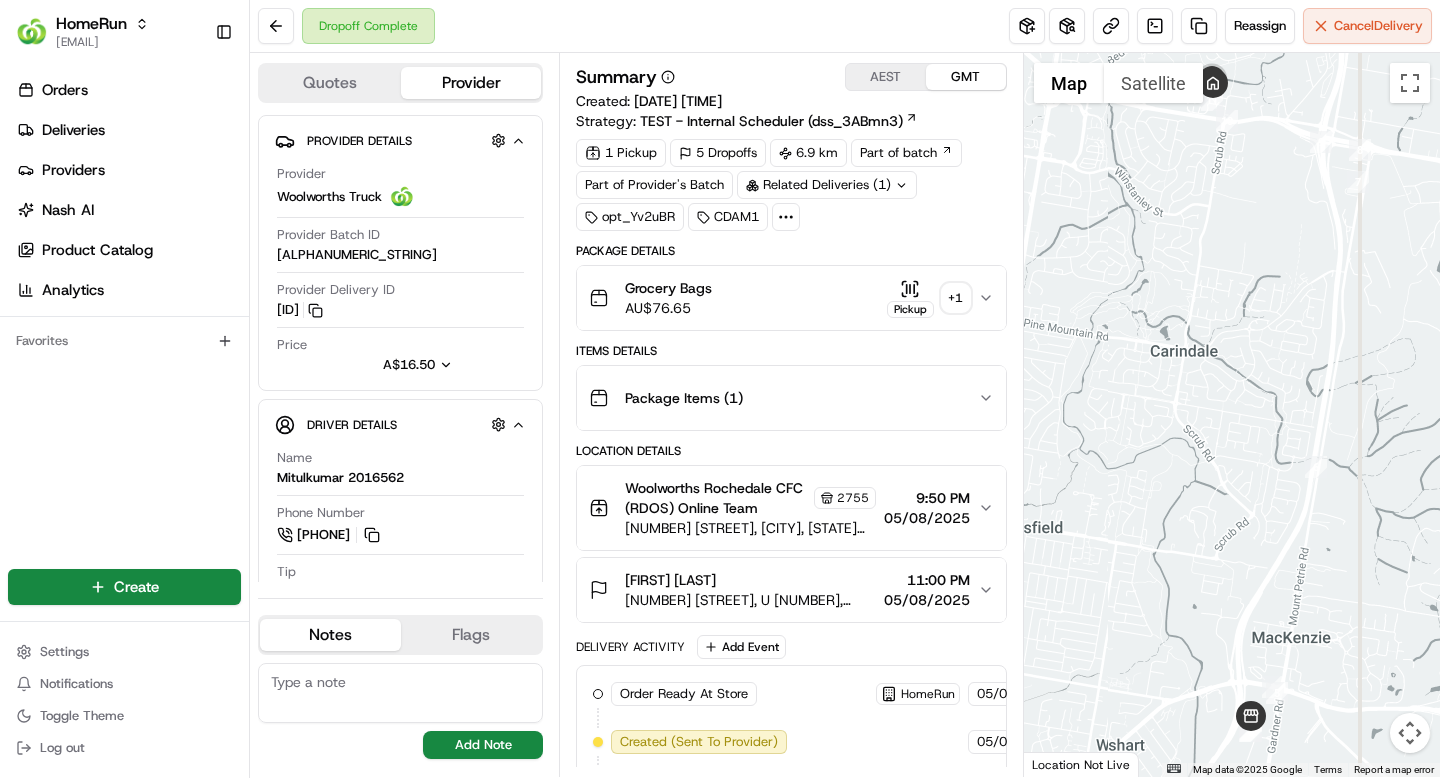 click 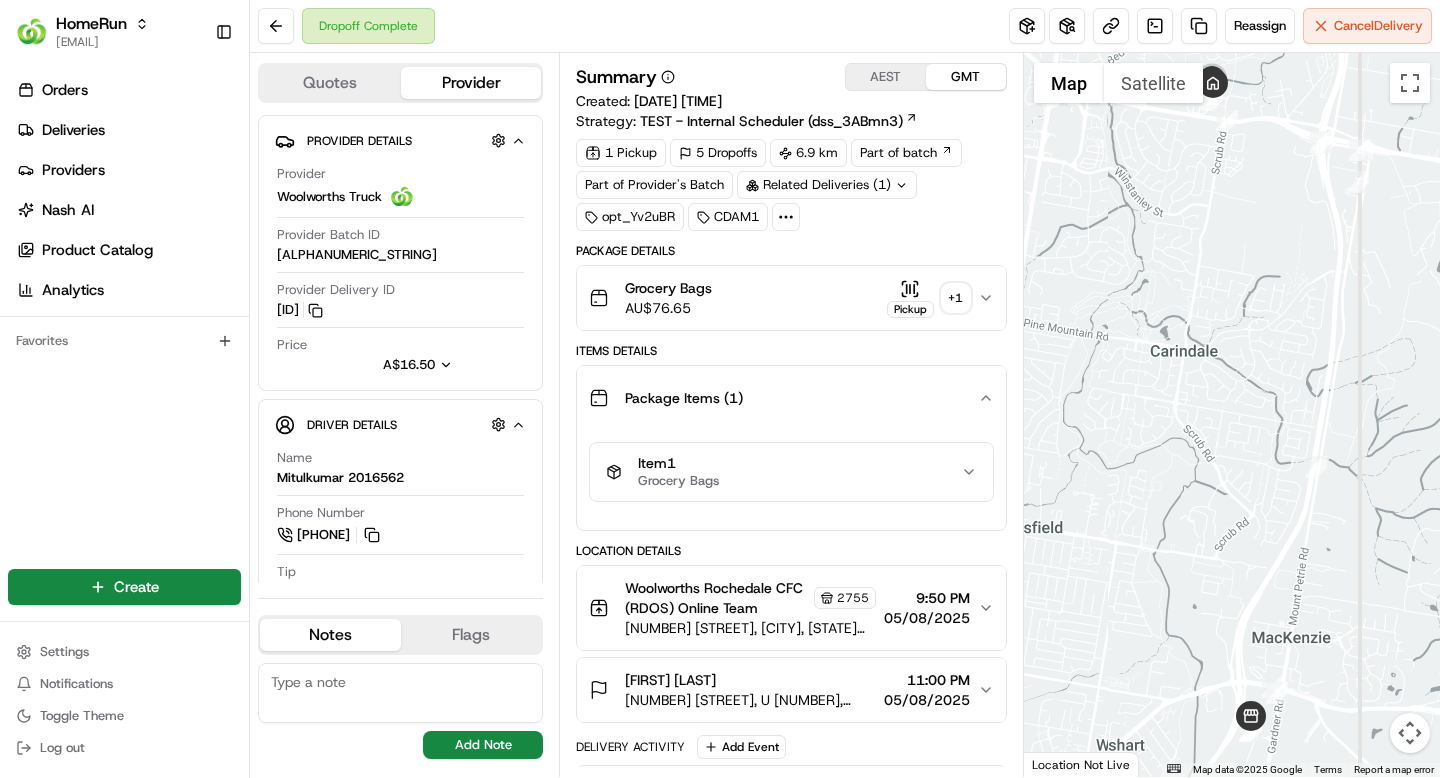 click 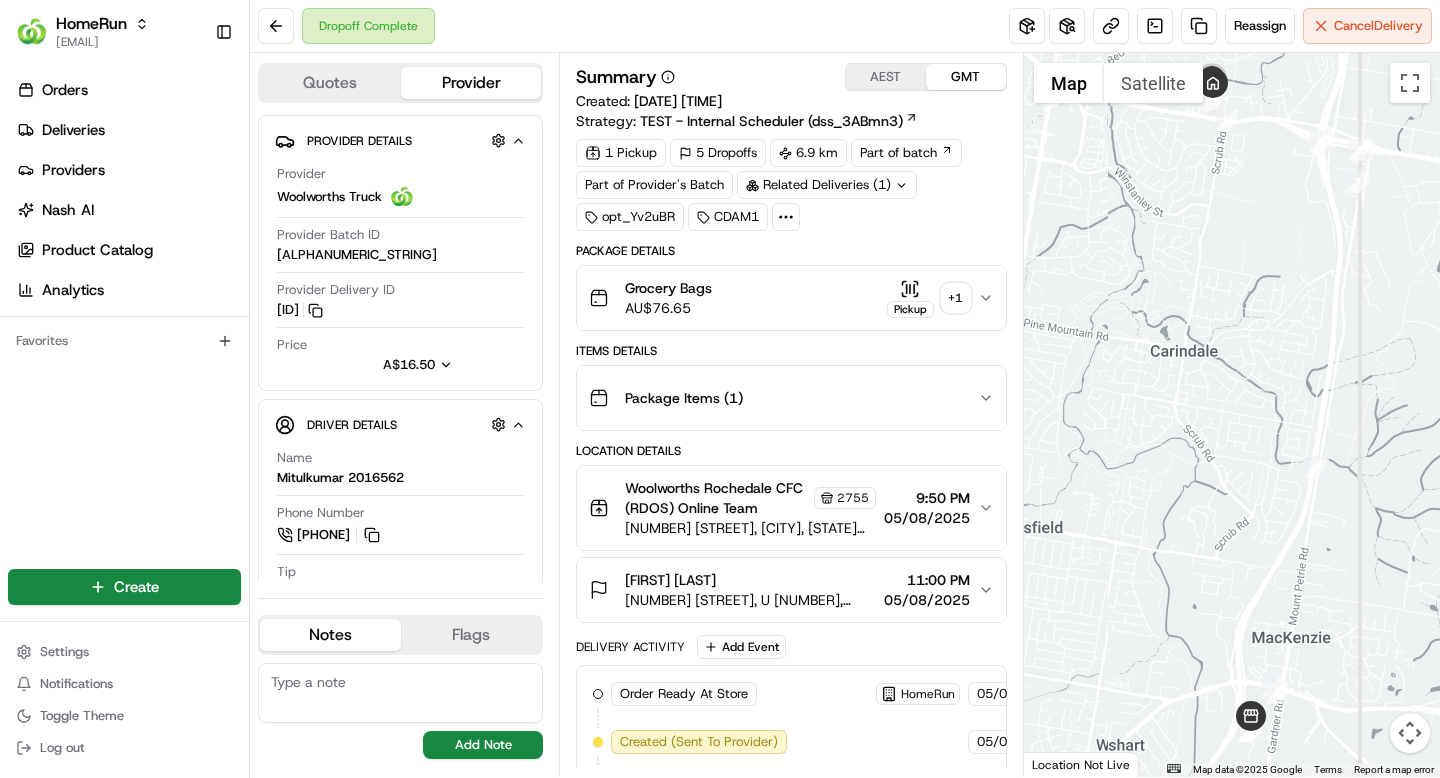 click 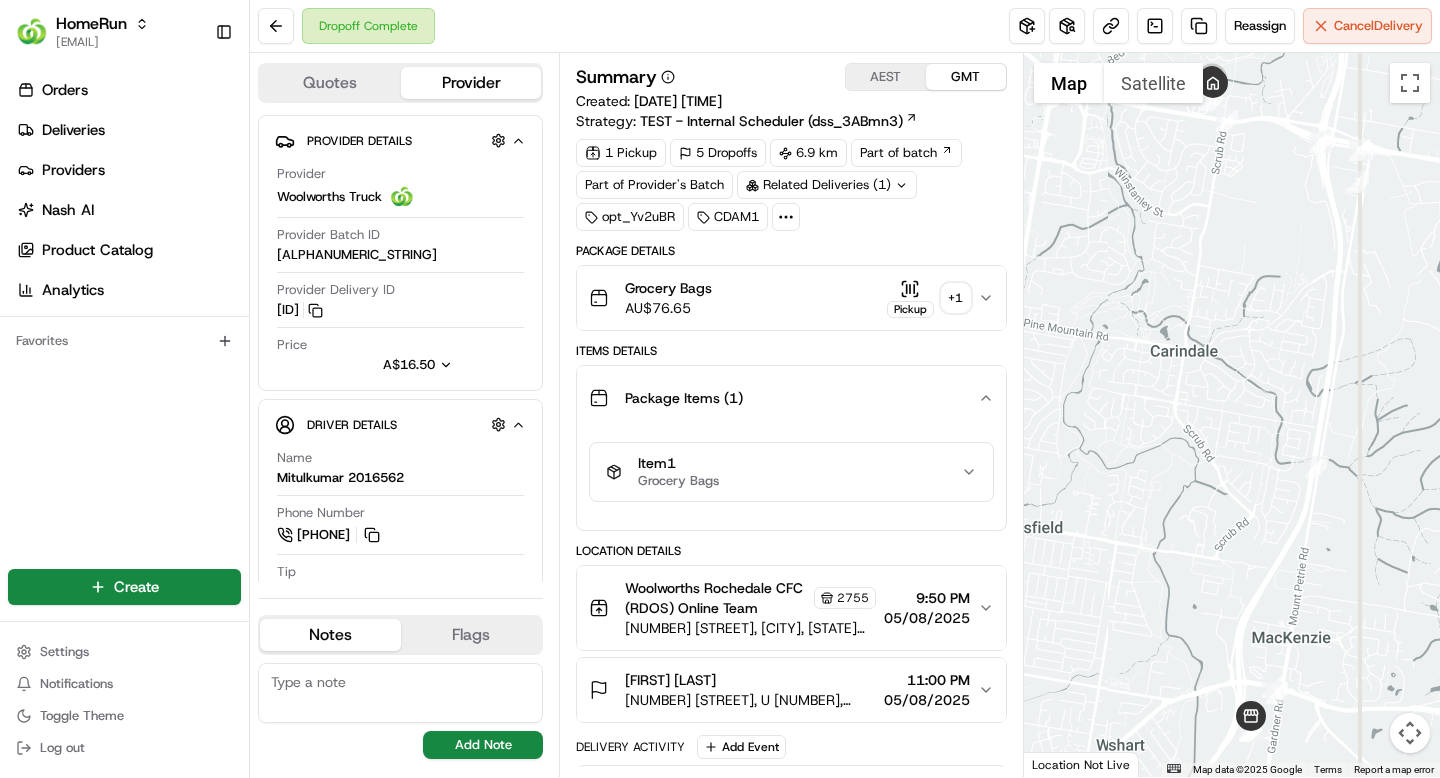 click 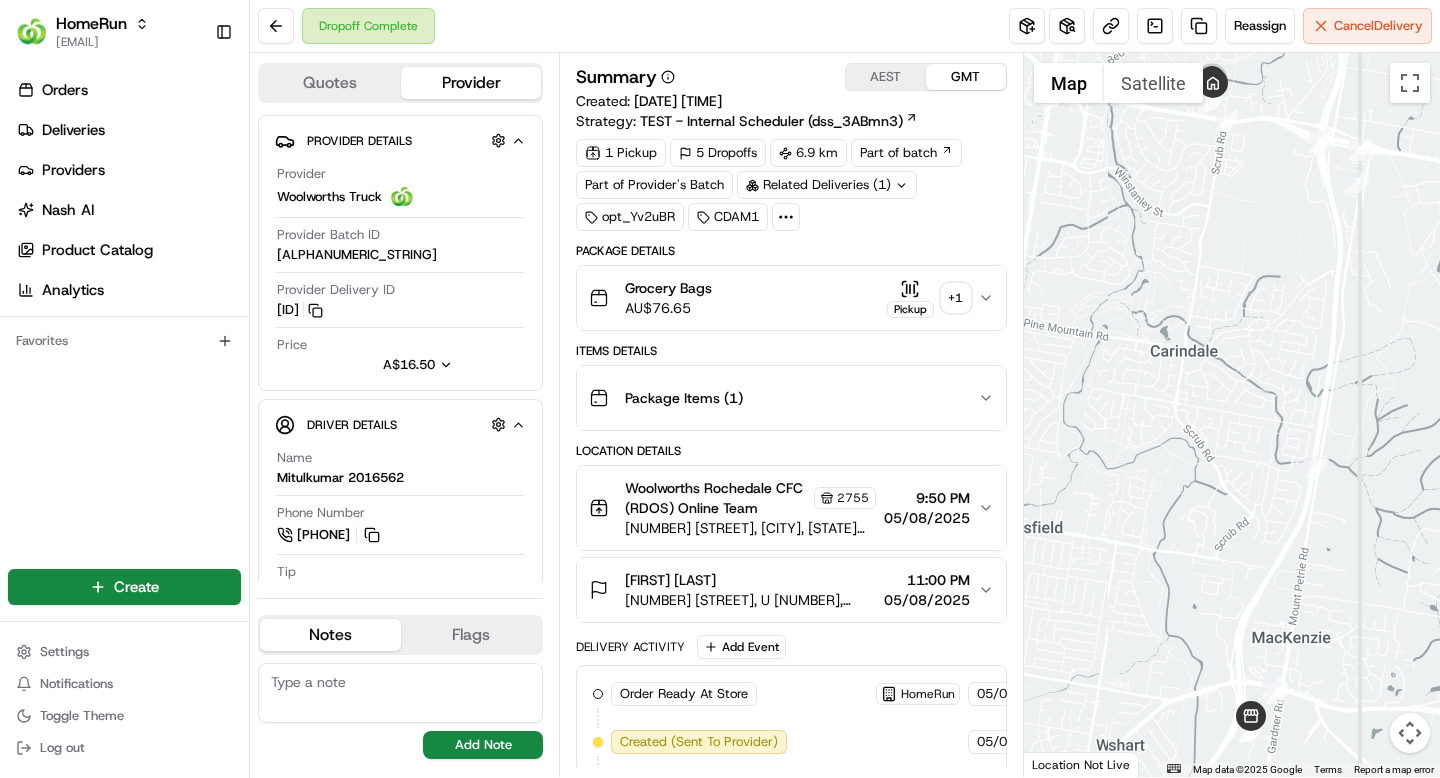 click 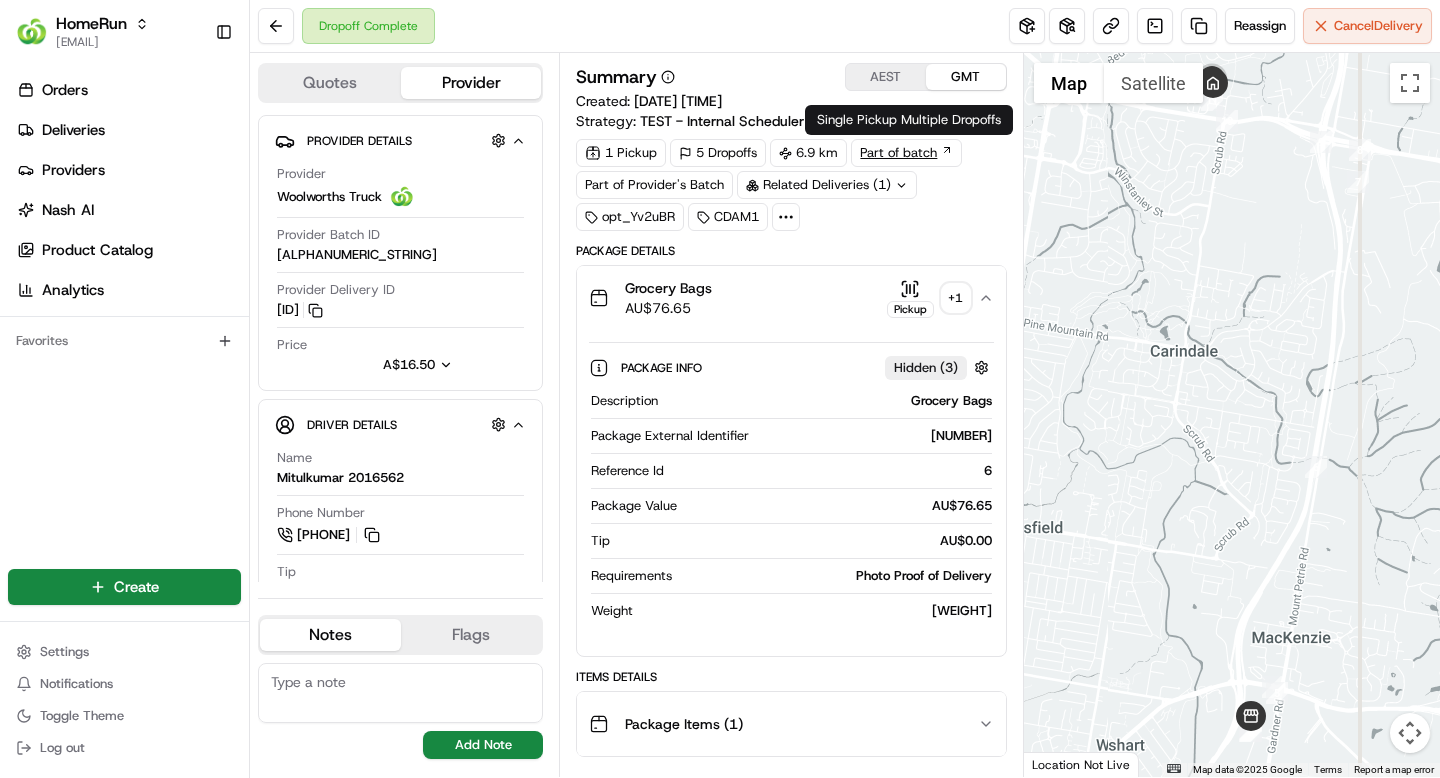 click on "Part of batch" at bounding box center [906, 153] 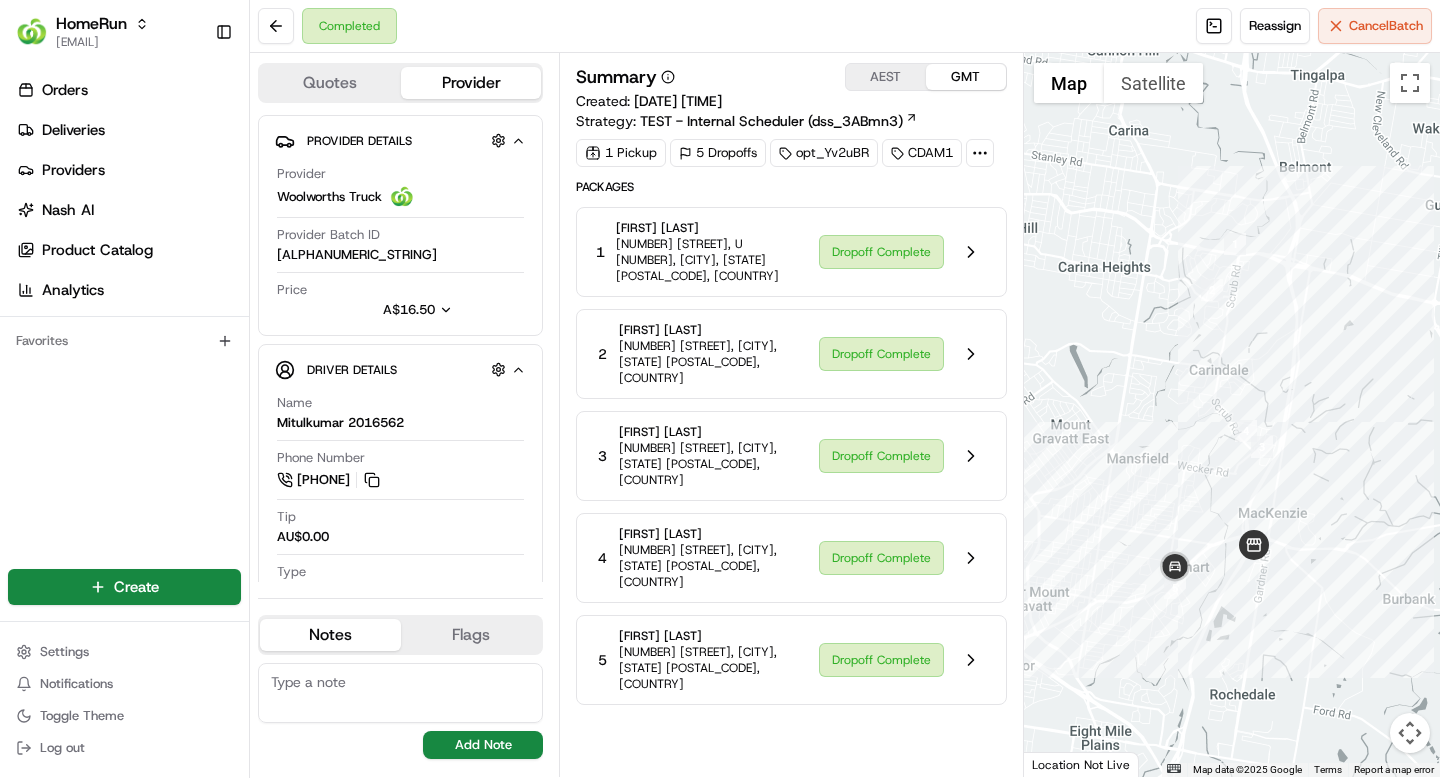 click on "CDAM1" at bounding box center (922, 153) 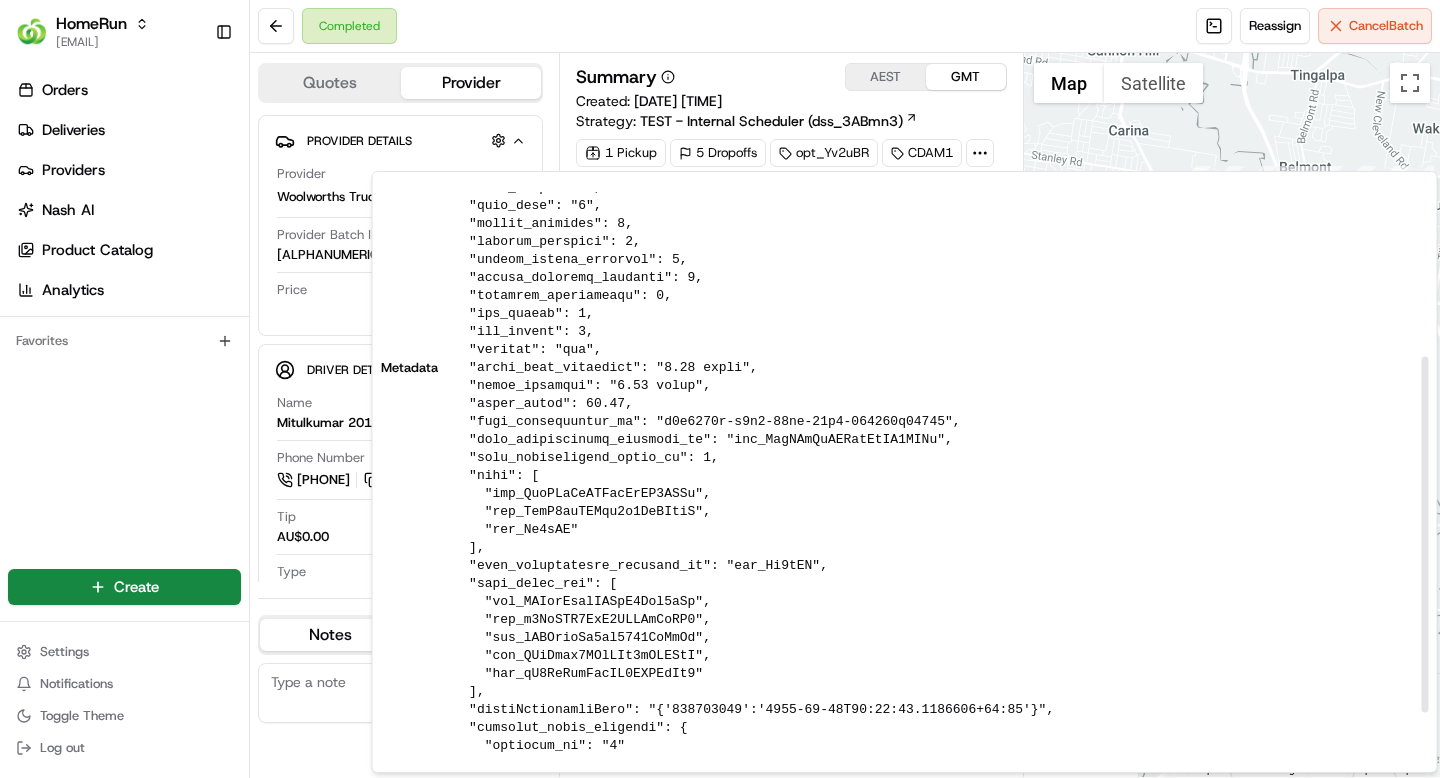 scroll, scrollTop: 0, scrollLeft: 0, axis: both 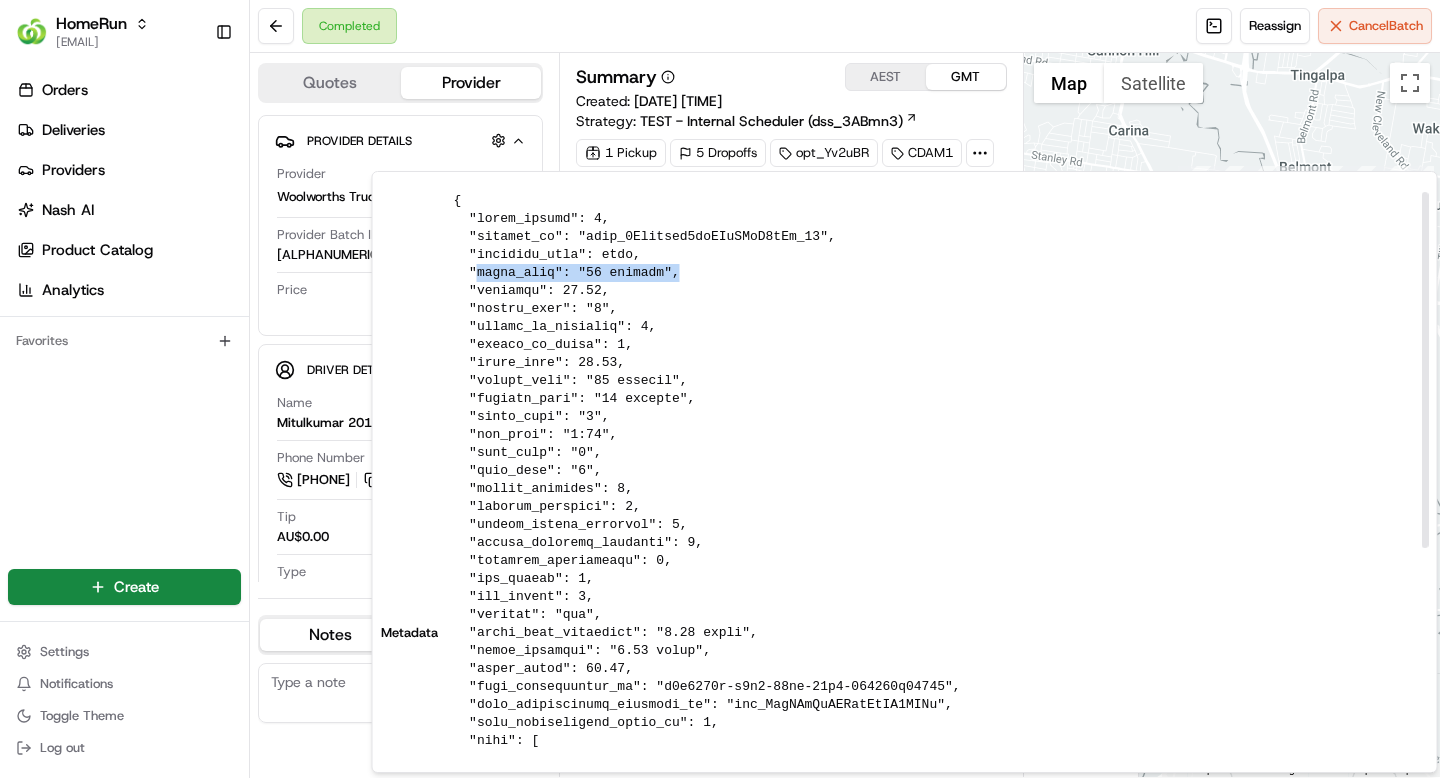 drag, startPoint x: 694, startPoint y: 276, endPoint x: 478, endPoint y: 274, distance: 216.00926 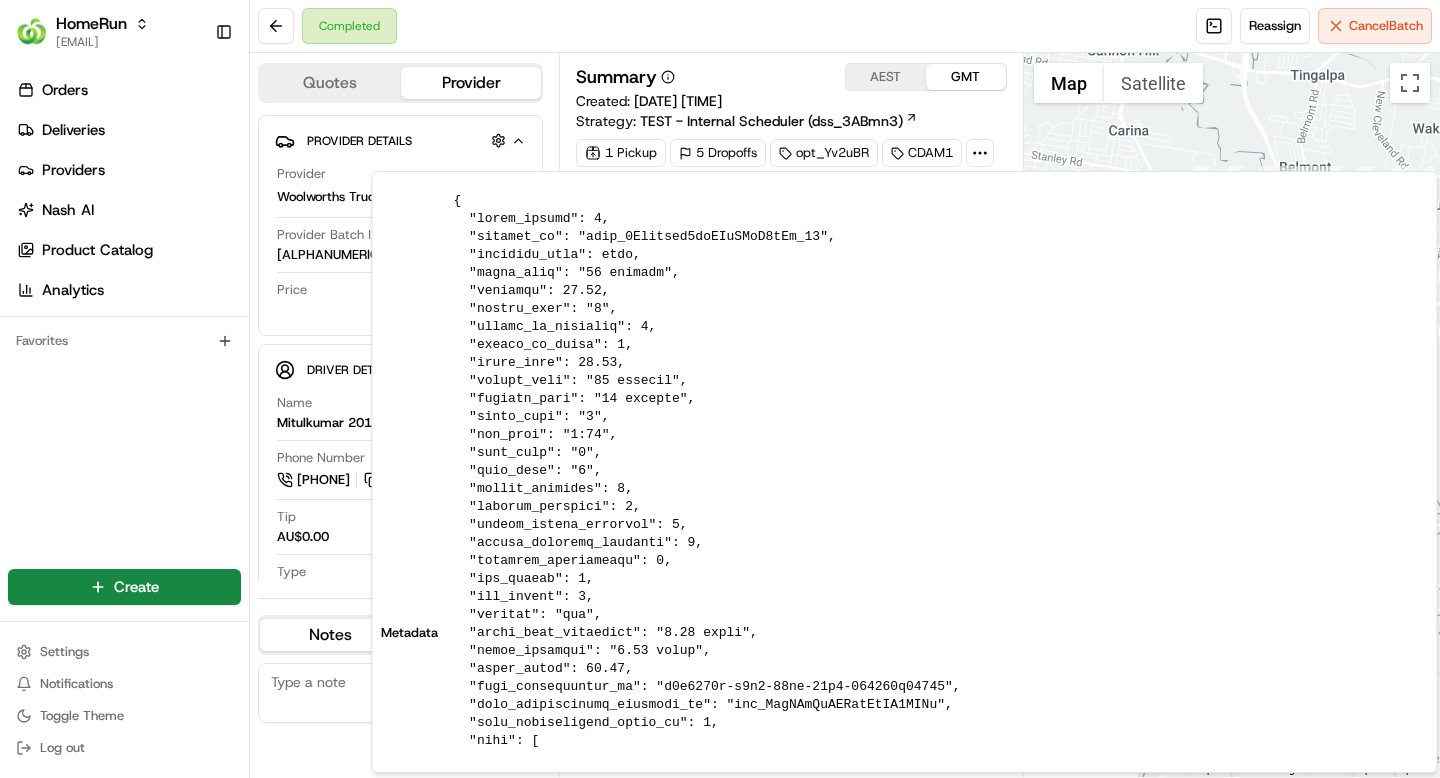 click on "Summary AEST GMT Created:   05/08/2025 9:09 PM Strategy:   TEST - Internal Scheduler (dss_3ABmn3)" at bounding box center [791, 97] 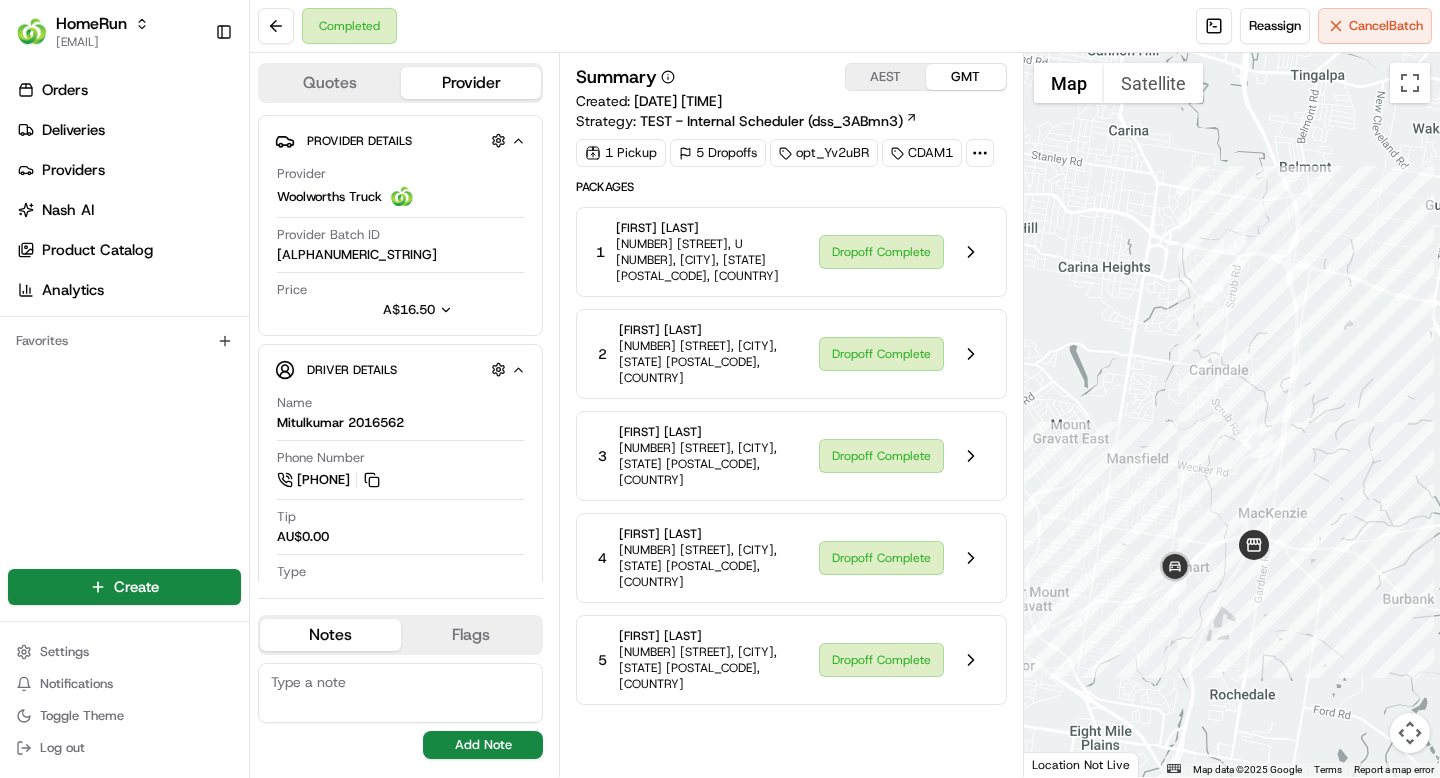 click on "CDAM1" at bounding box center [922, 153] 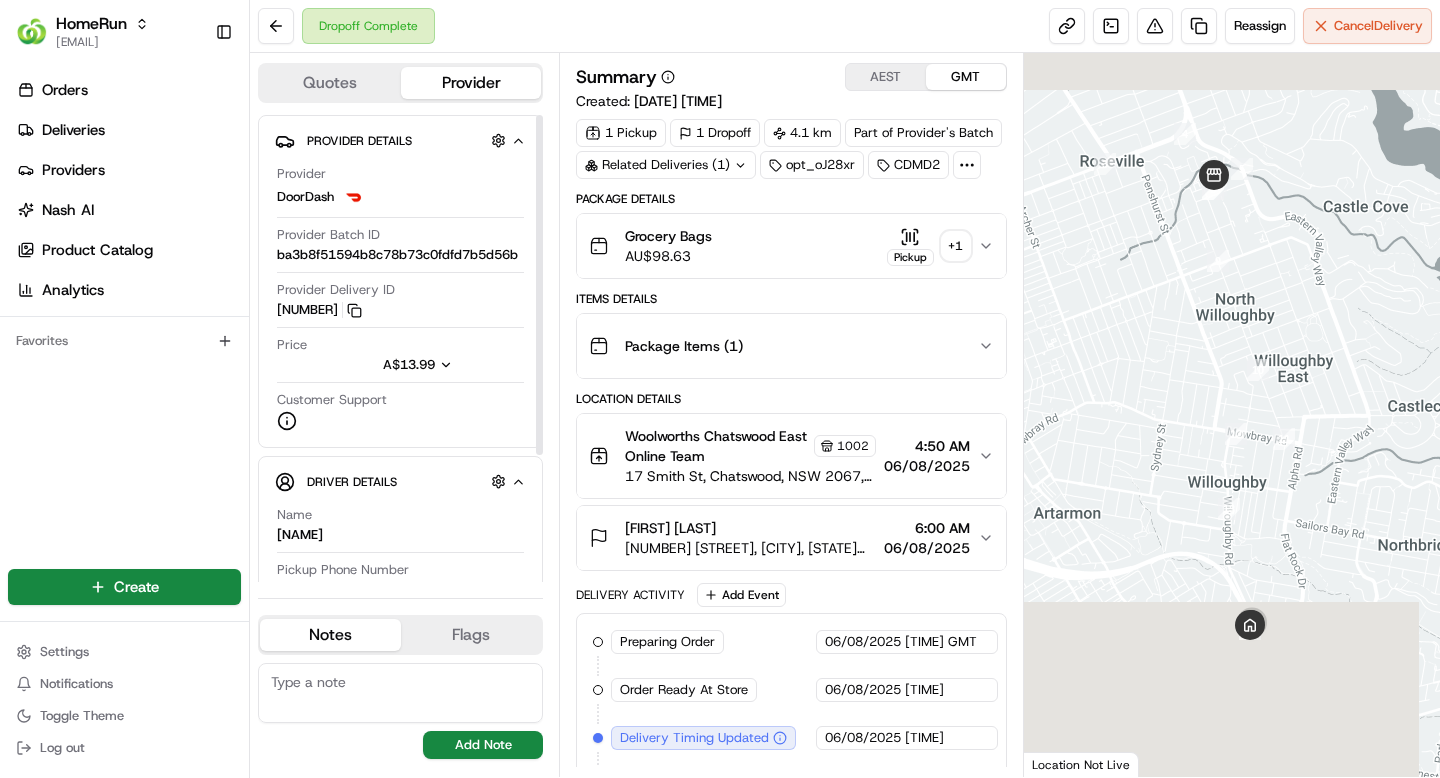 scroll, scrollTop: 0, scrollLeft: 0, axis: both 